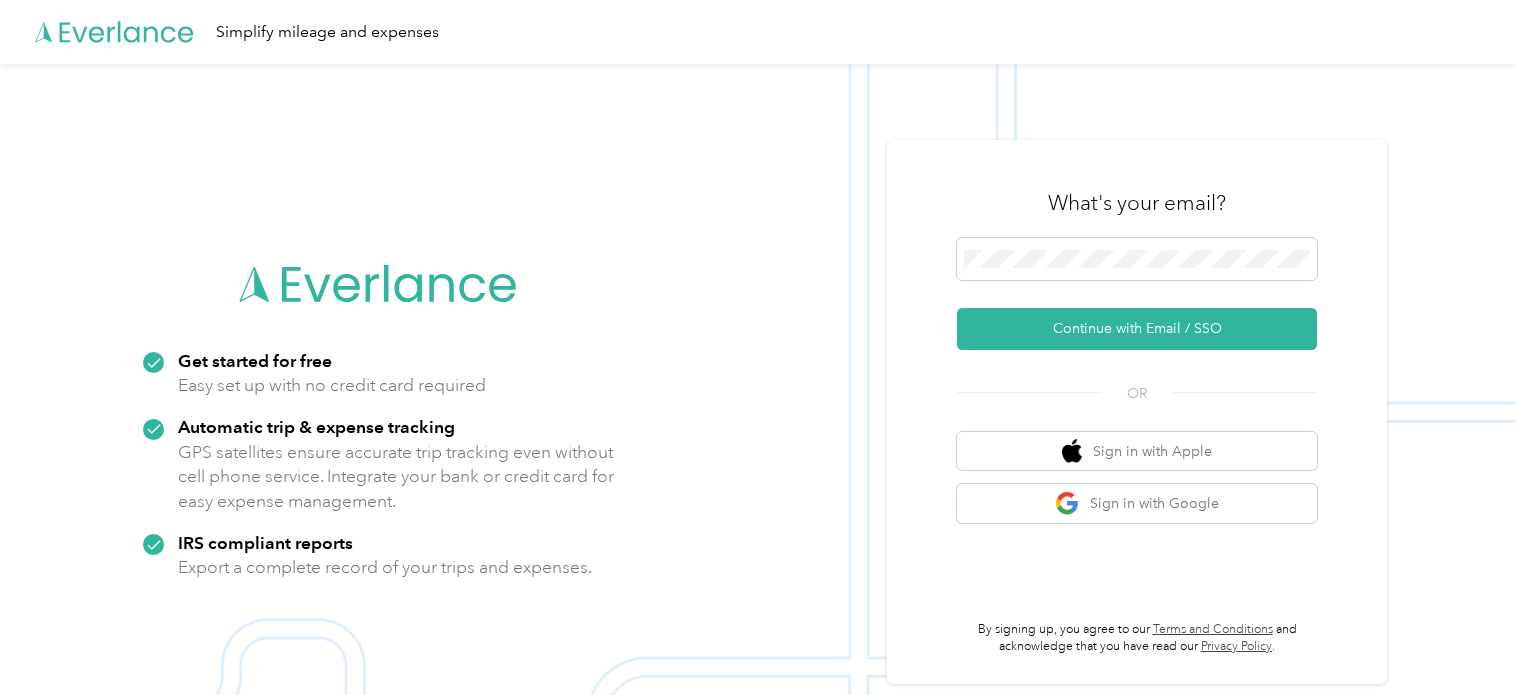 scroll, scrollTop: 0, scrollLeft: 0, axis: both 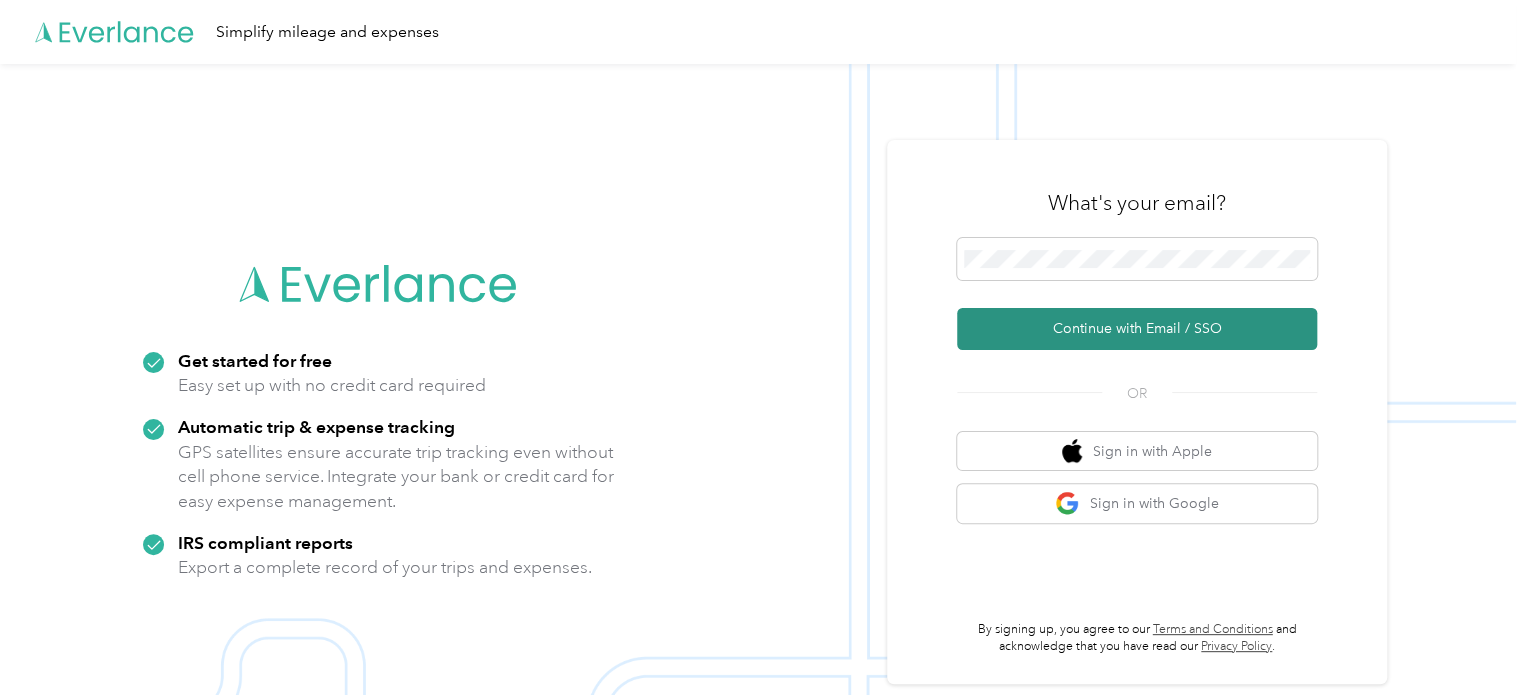 click on "Continue with Email / SSO" at bounding box center [1137, 329] 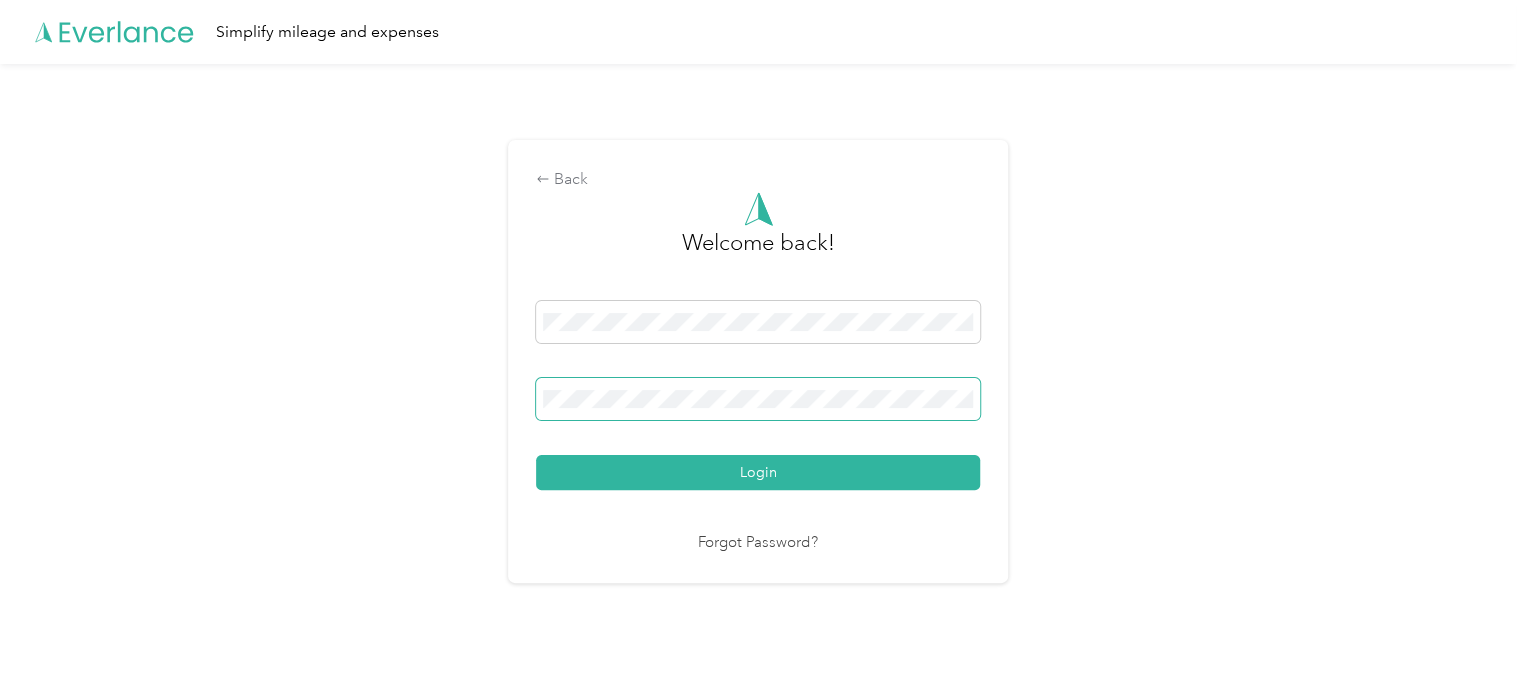 click on "Login" at bounding box center [758, 472] 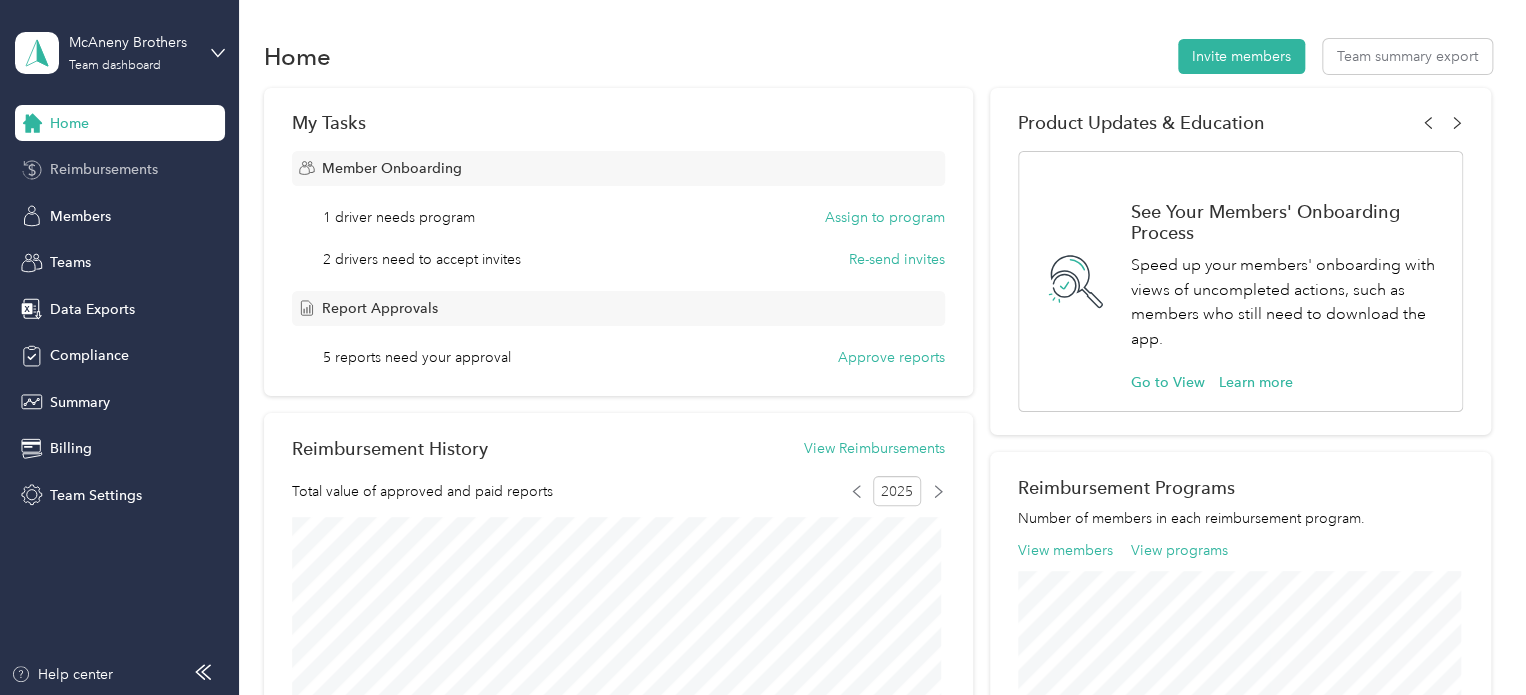 click on "Reimbursements" at bounding box center [104, 169] 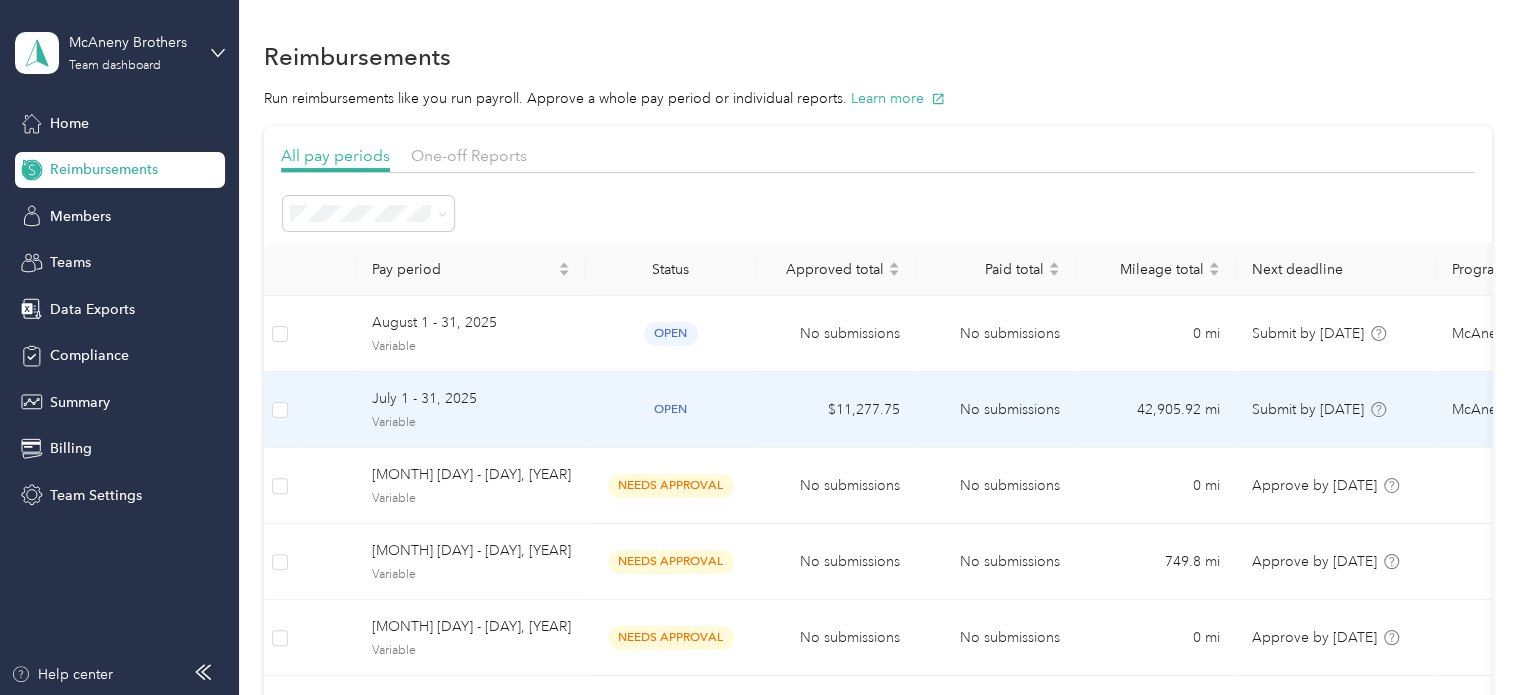 click on "July 1 - 31, 2025" at bounding box center (471, 399) 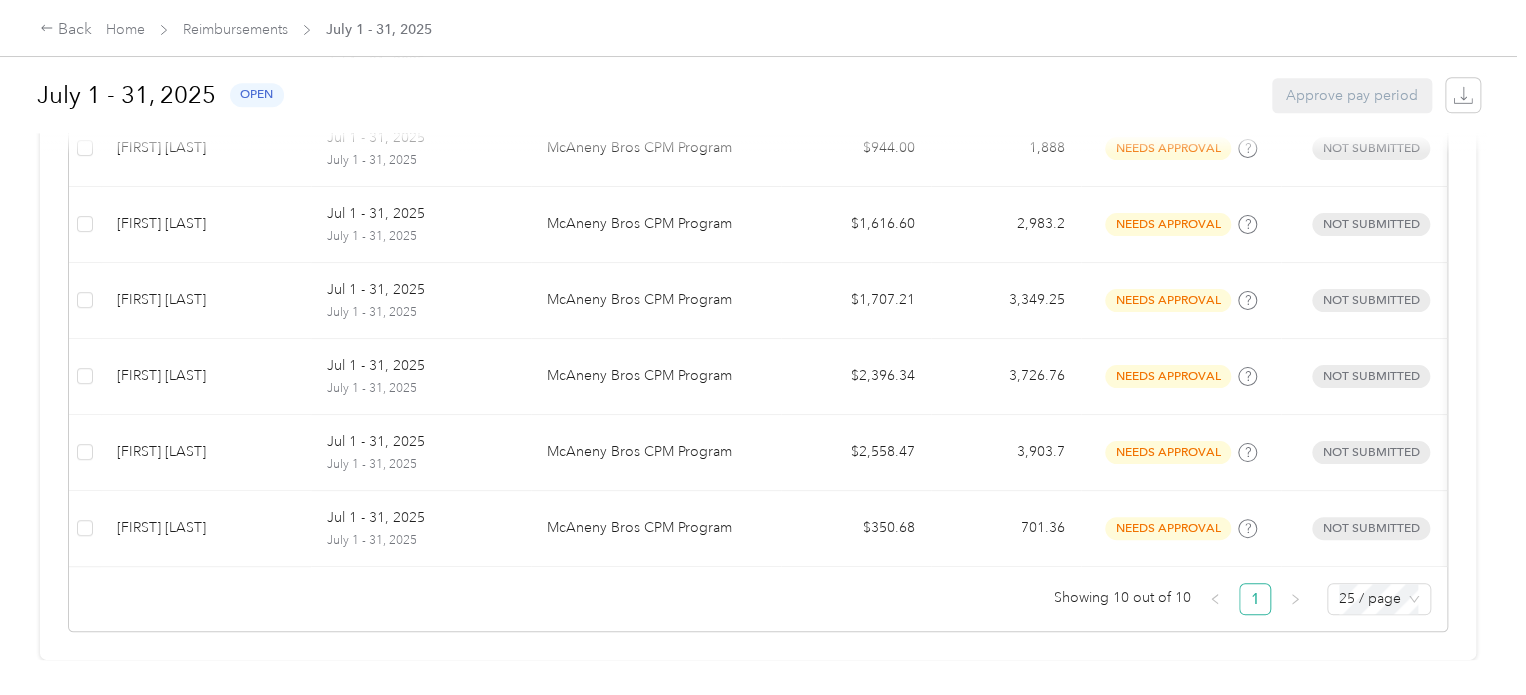 scroll, scrollTop: 835, scrollLeft: 0, axis: vertical 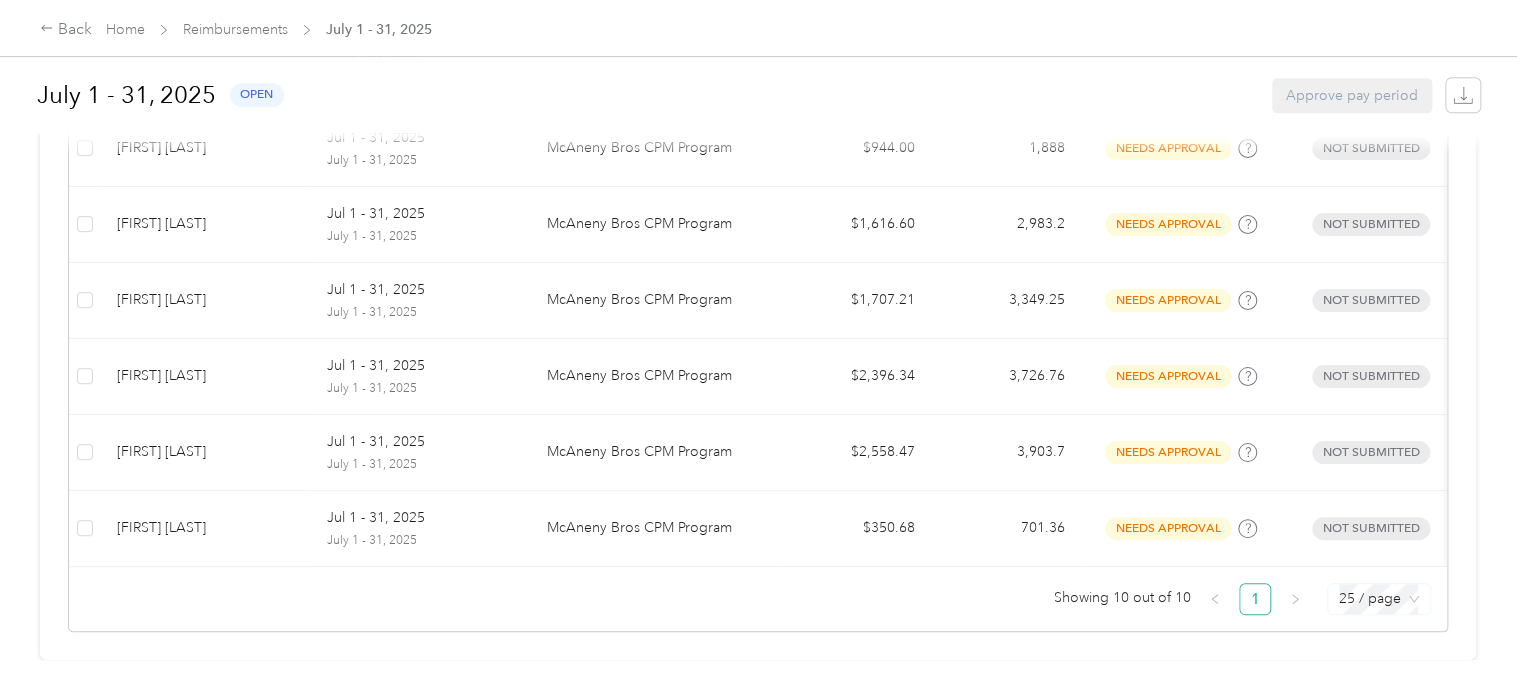 click on "25 / page" at bounding box center (1379, 599) 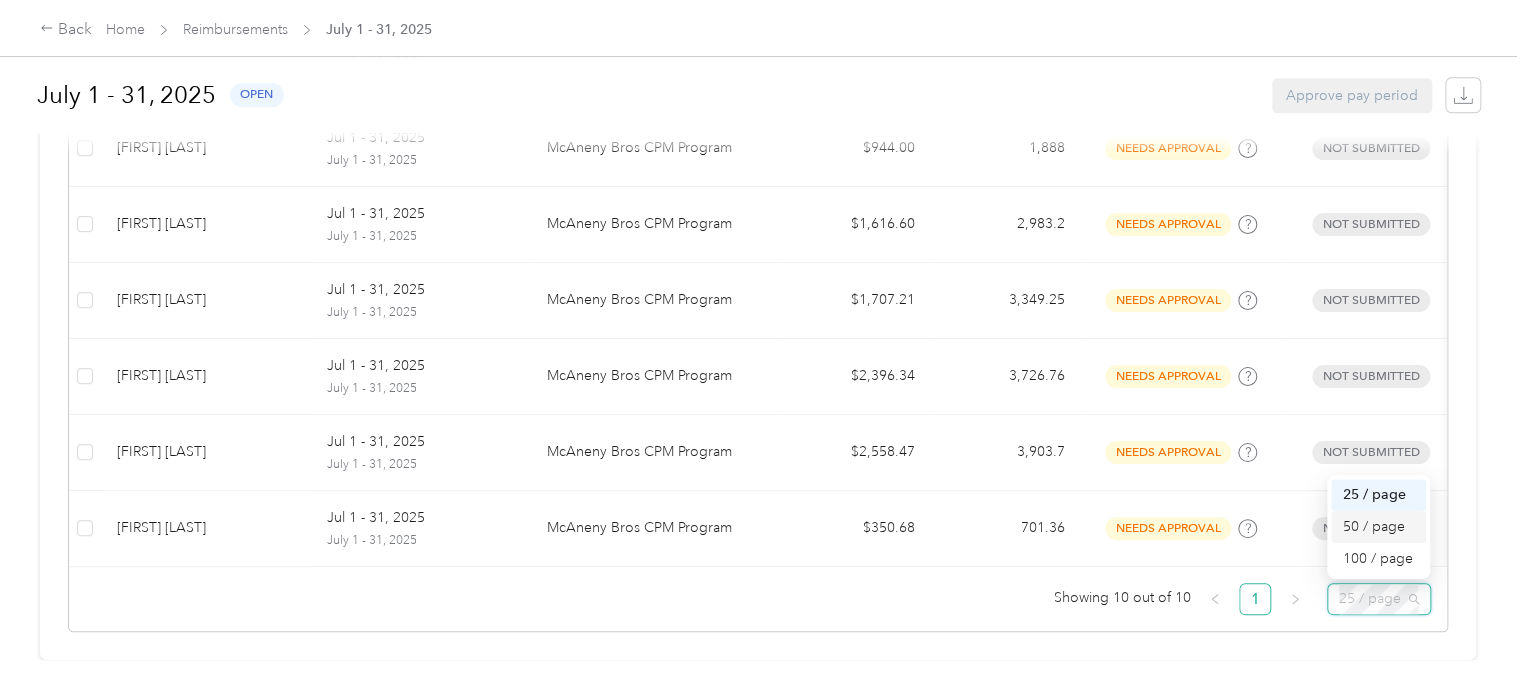 click on "50 / page" at bounding box center (1378, 527) 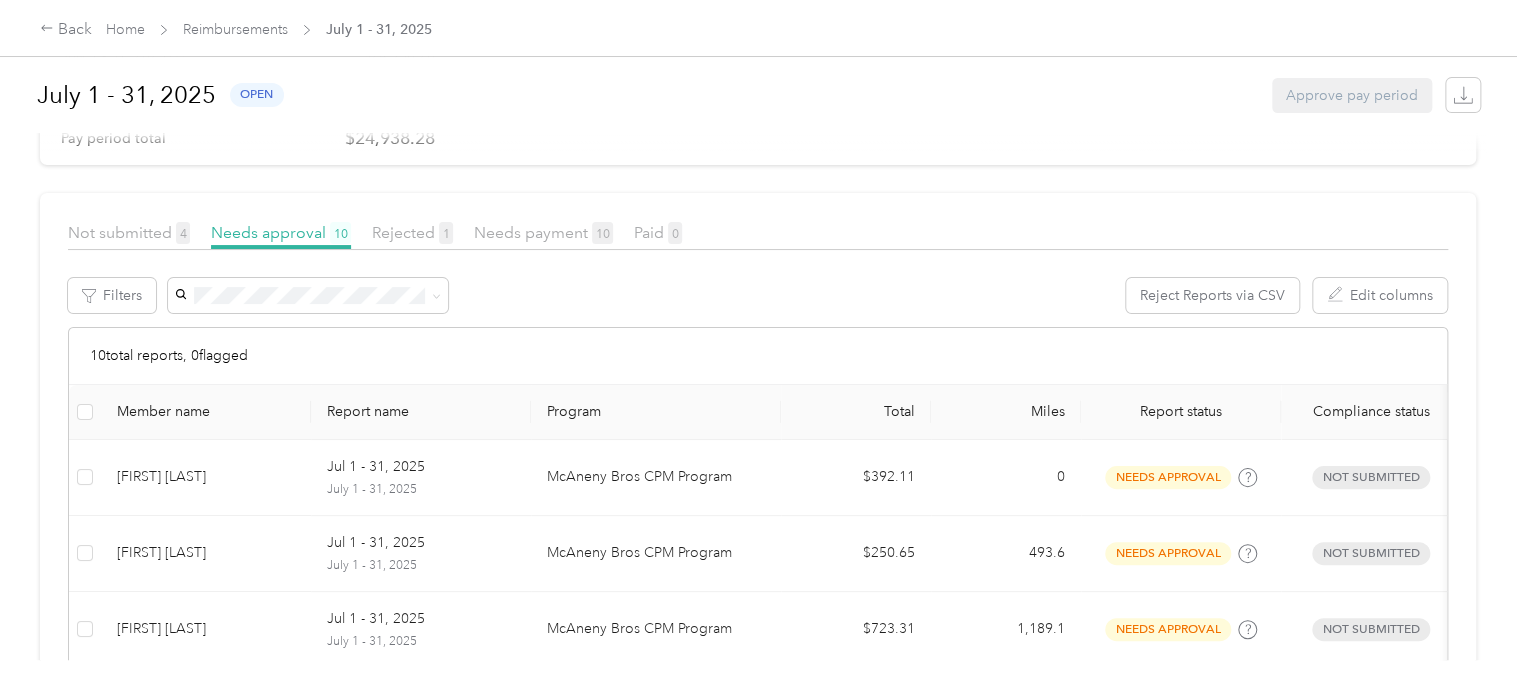 scroll, scrollTop: 163, scrollLeft: 0, axis: vertical 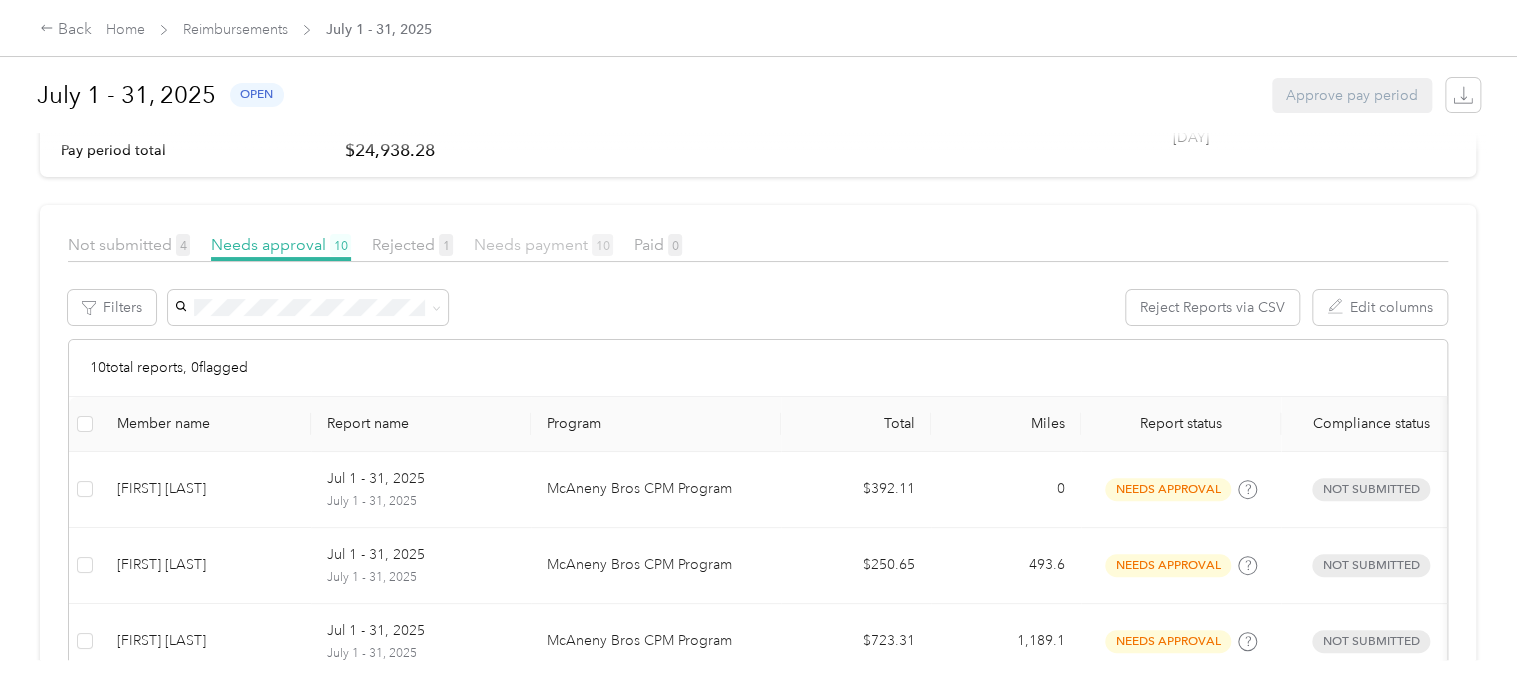 click on "Needs payment   10" at bounding box center (543, 244) 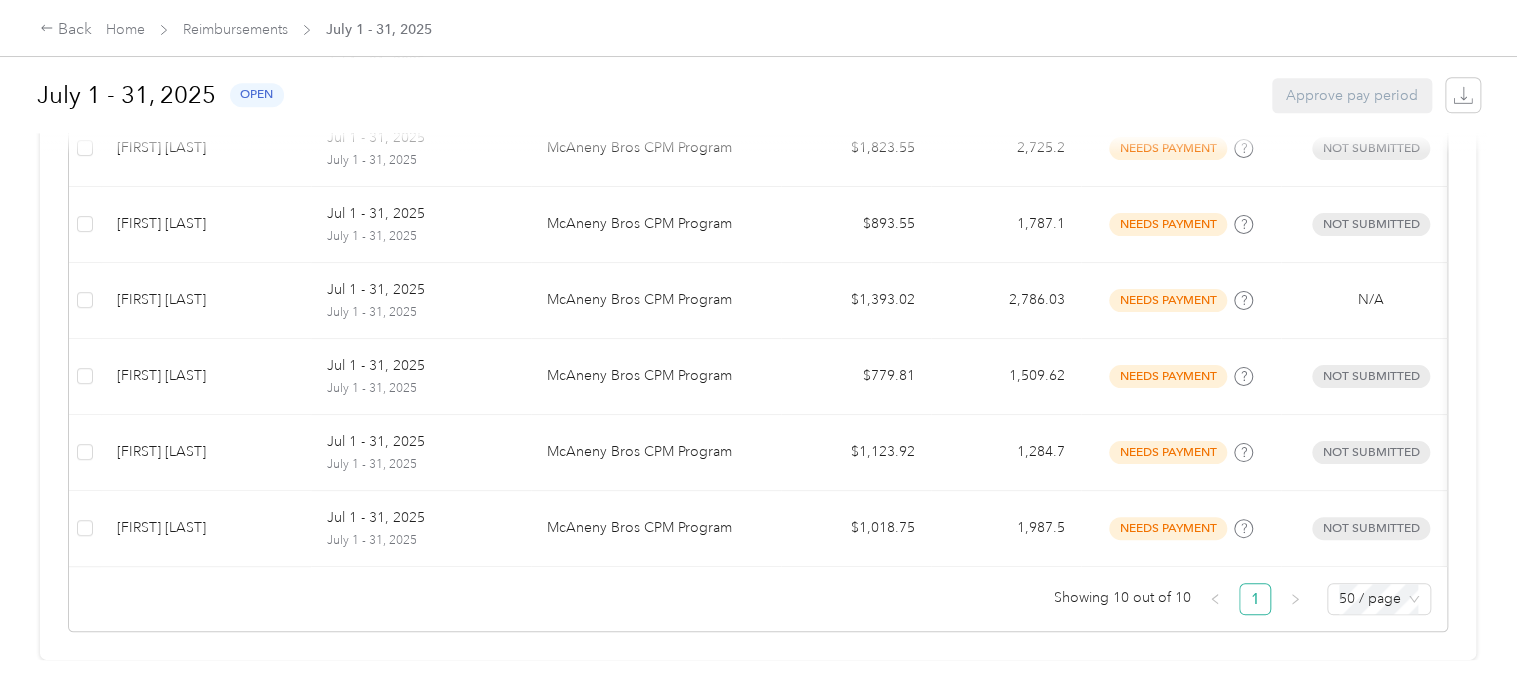 scroll, scrollTop: 835, scrollLeft: 0, axis: vertical 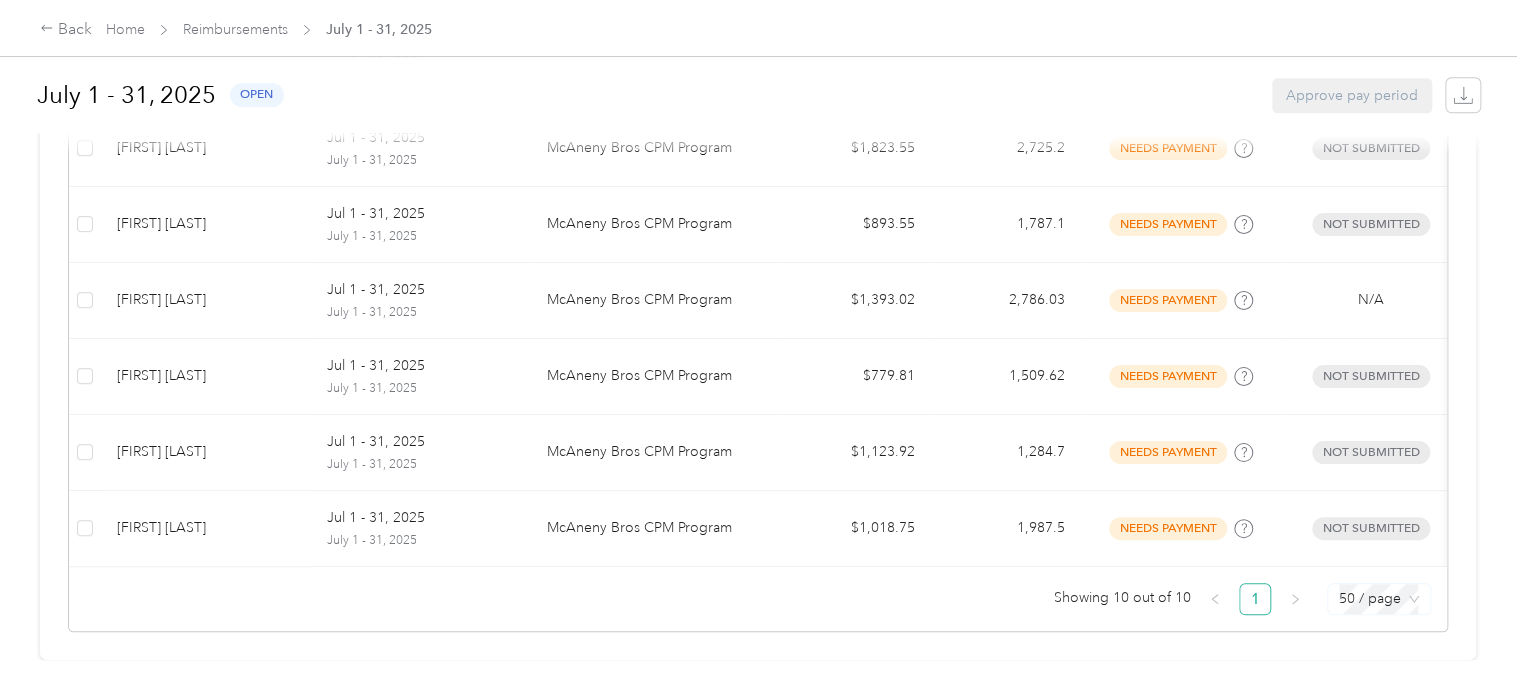 click on "50 / page" at bounding box center [1379, 599] 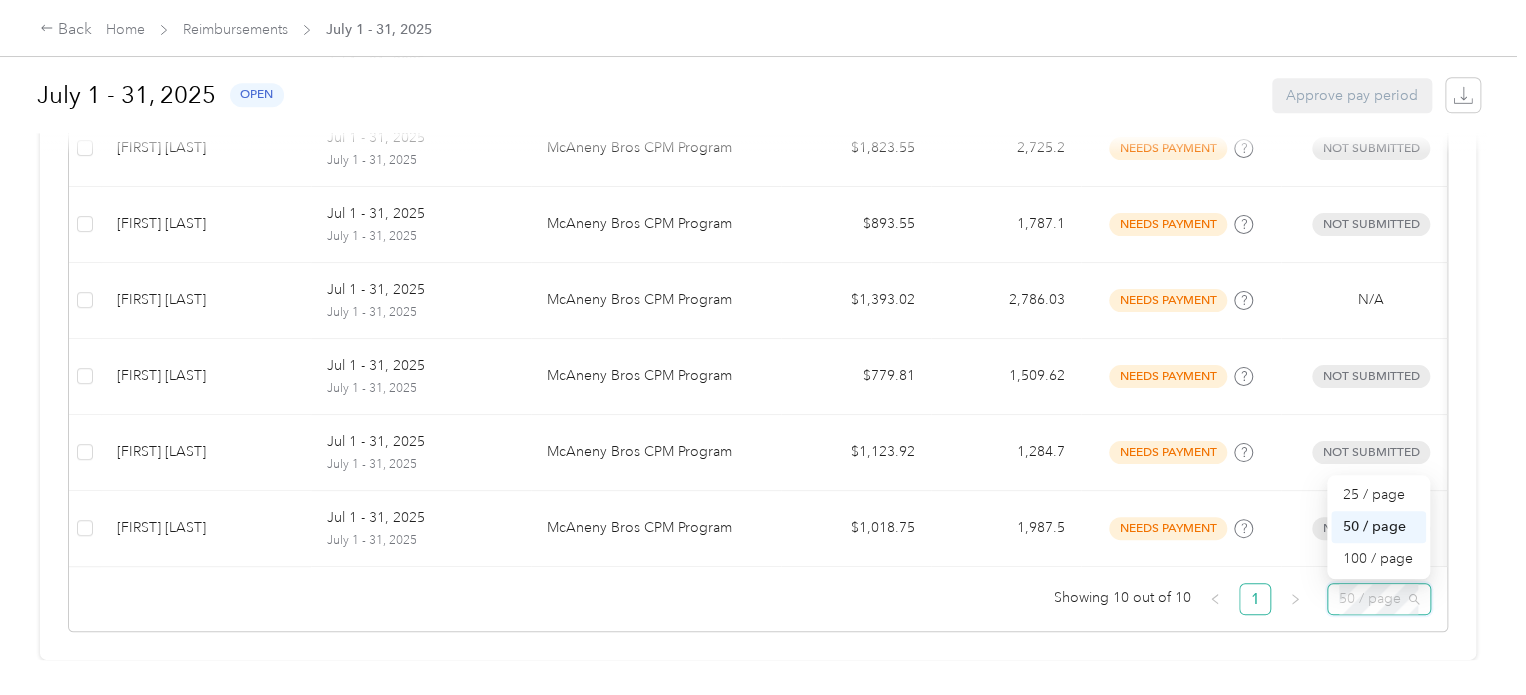 click on "50 / page" at bounding box center (1378, 527) 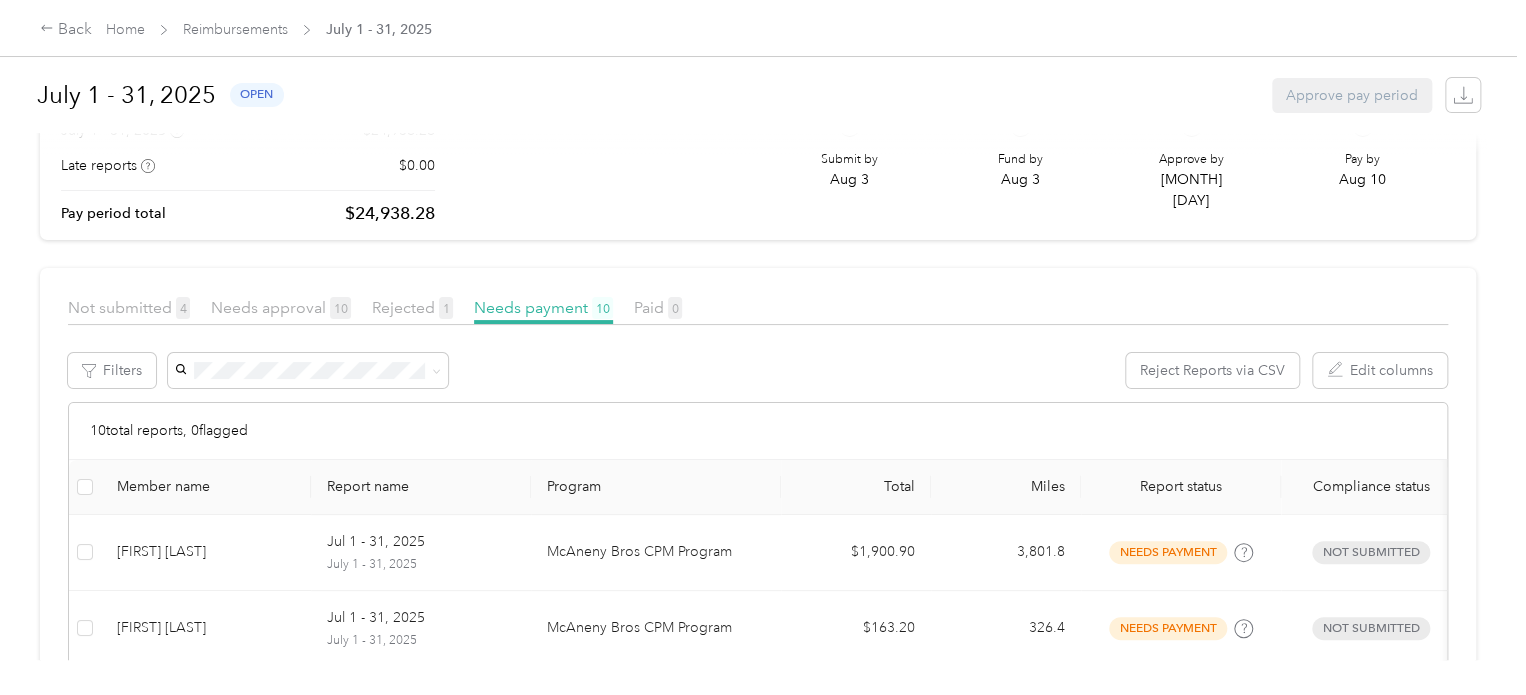 scroll, scrollTop: 88, scrollLeft: 0, axis: vertical 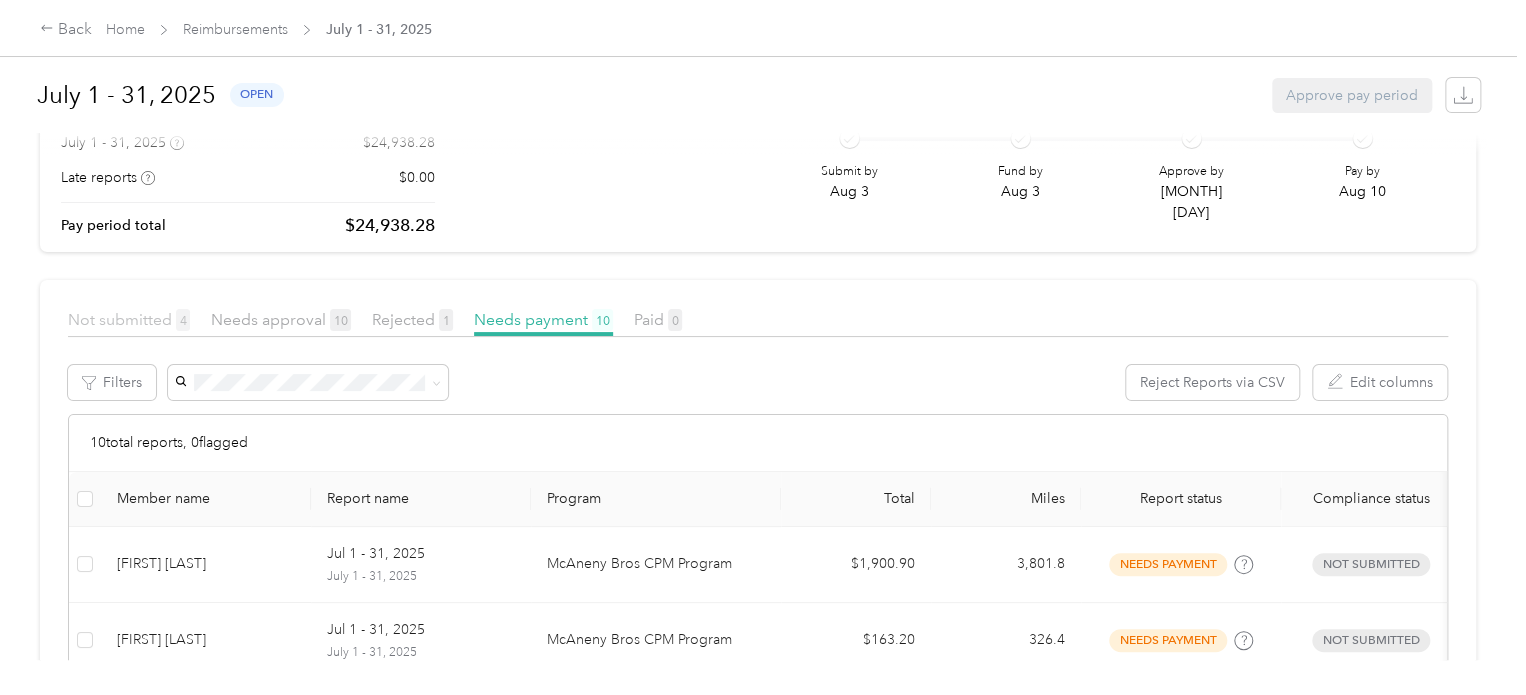 click on "Not submitted   4" at bounding box center [129, 319] 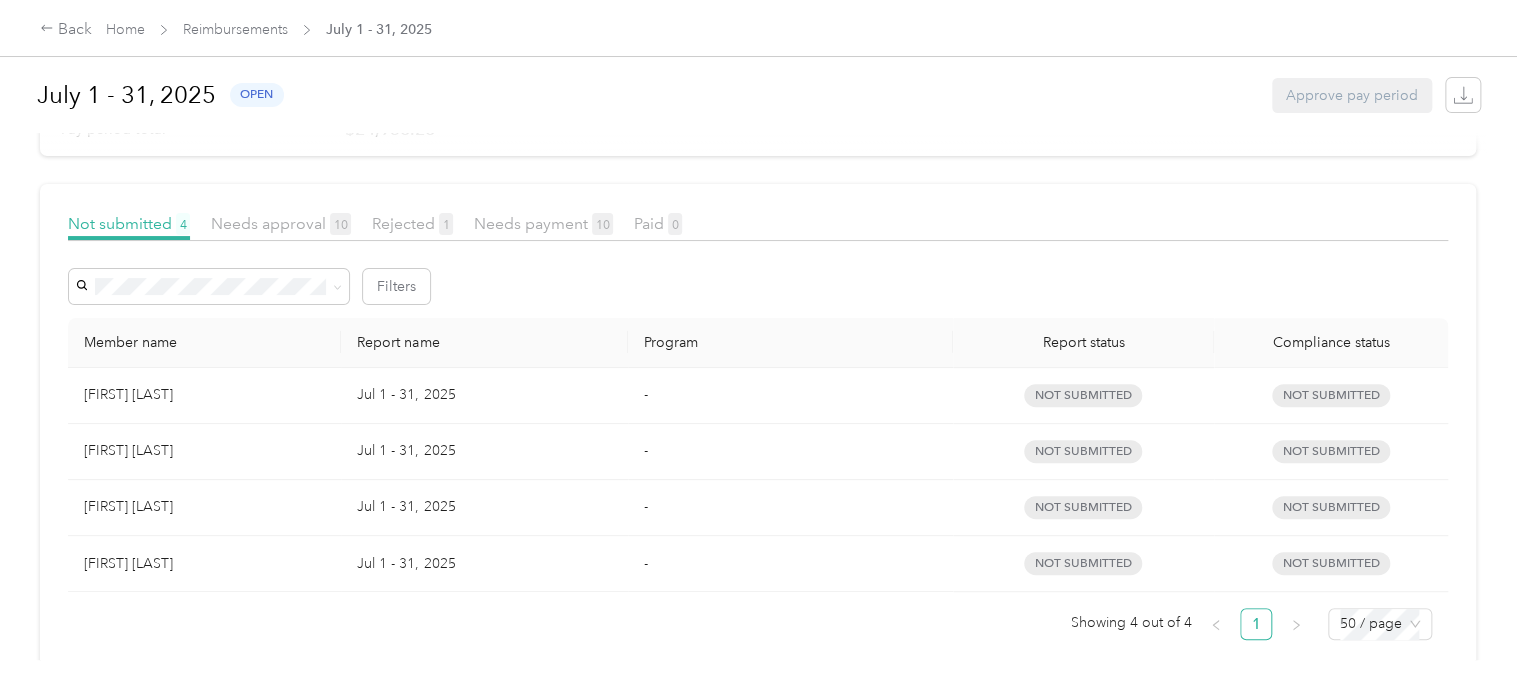 scroll, scrollTop: 205, scrollLeft: 0, axis: vertical 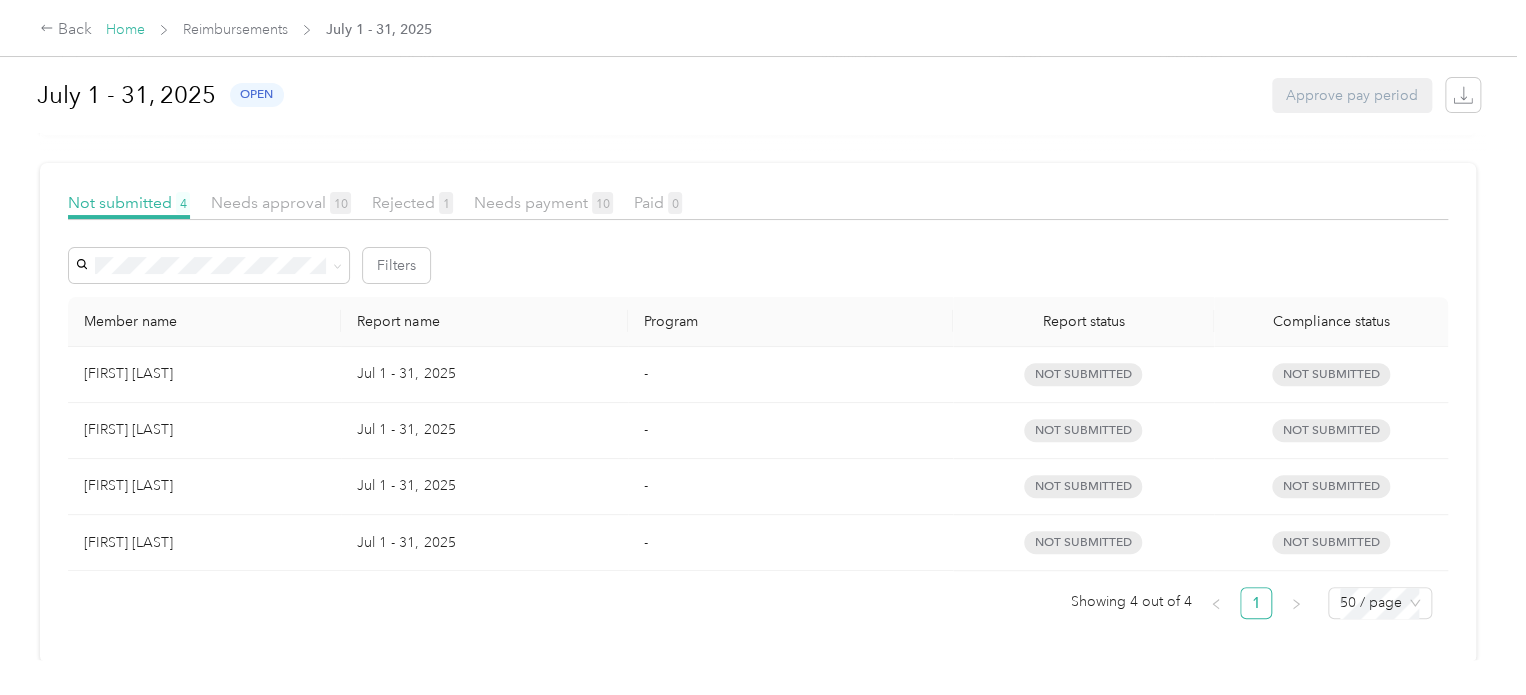 click on "Home" at bounding box center [125, 29] 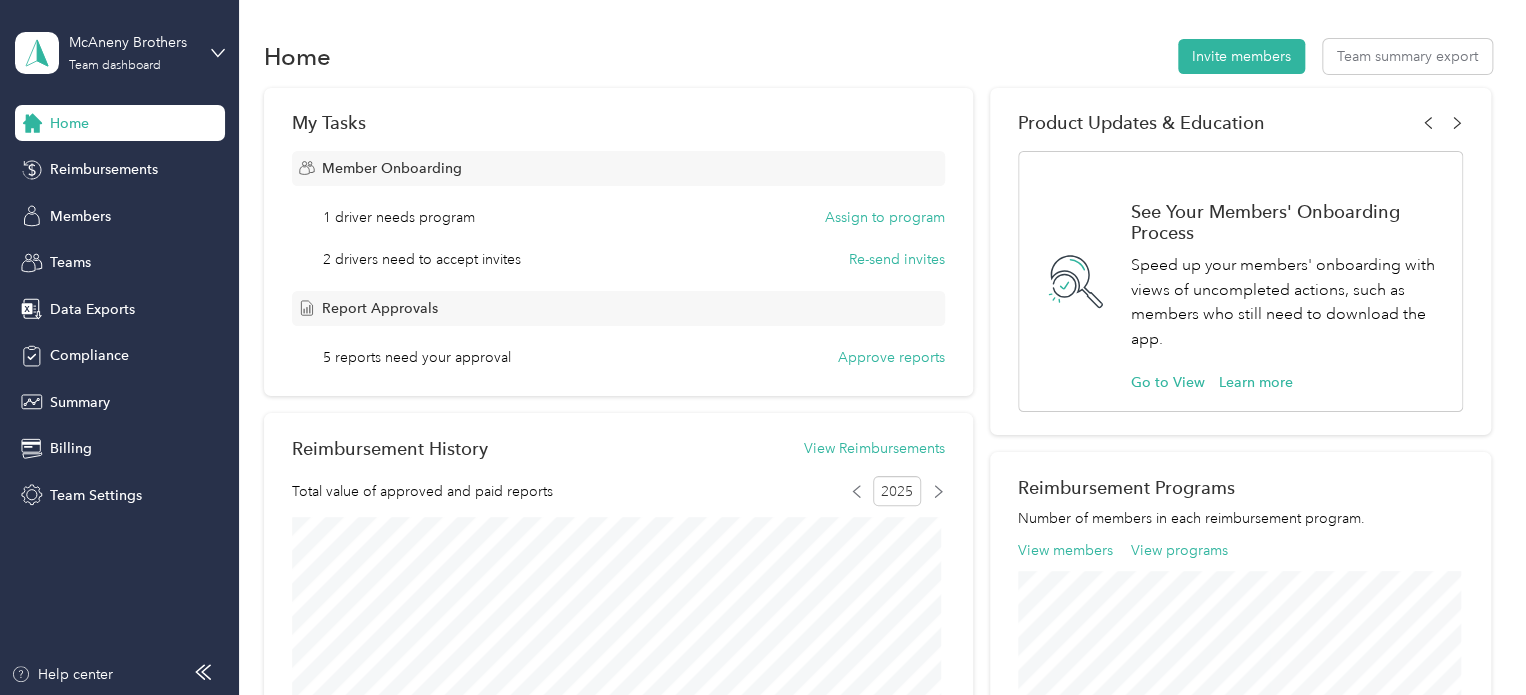 click on "McAneny Brothers Team dashboard" at bounding box center [120, 53] 